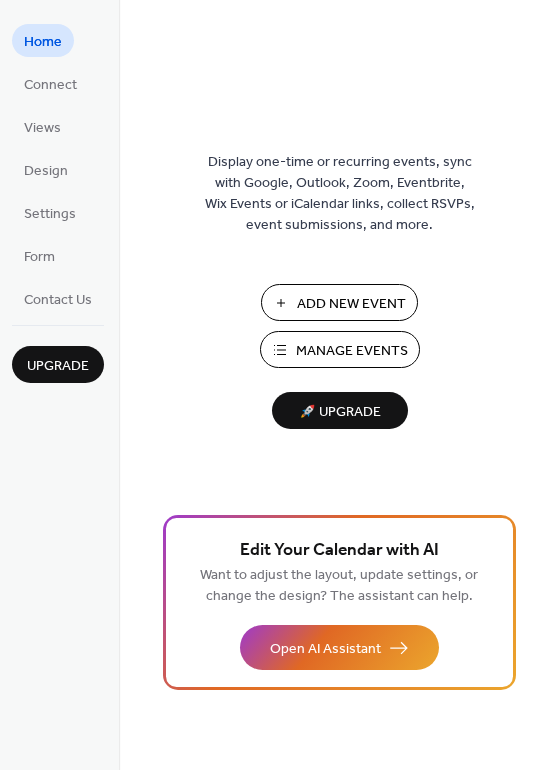 scroll, scrollTop: 0, scrollLeft: 0, axis: both 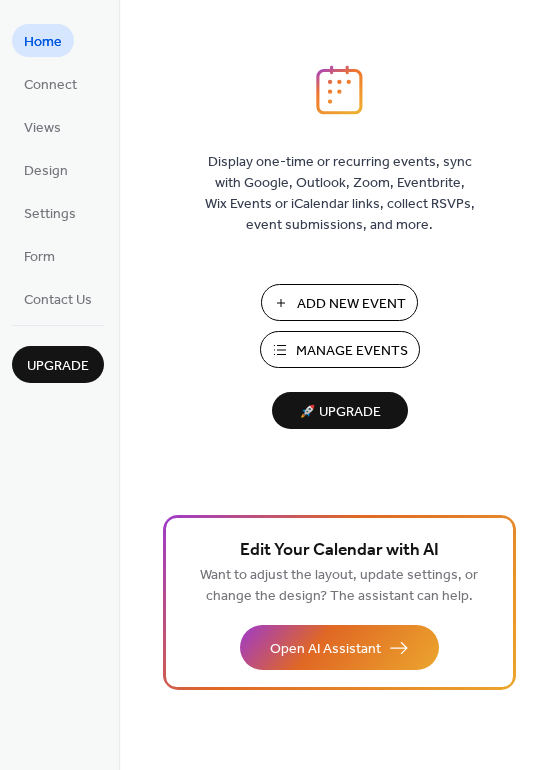 click on "Manage Events" at bounding box center (352, 351) 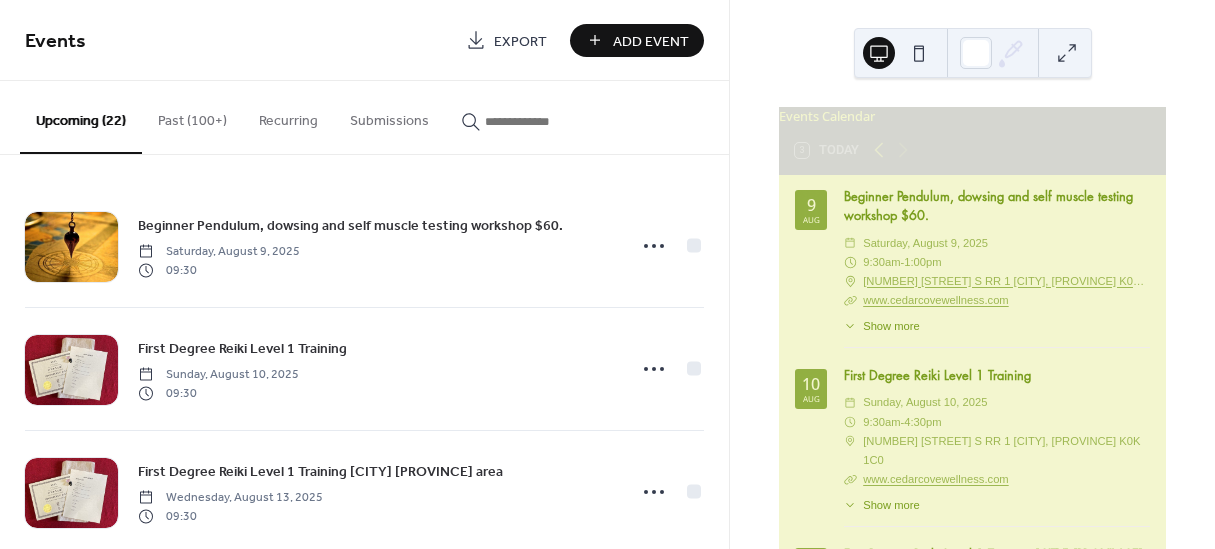 scroll, scrollTop: 0, scrollLeft: 0, axis: both 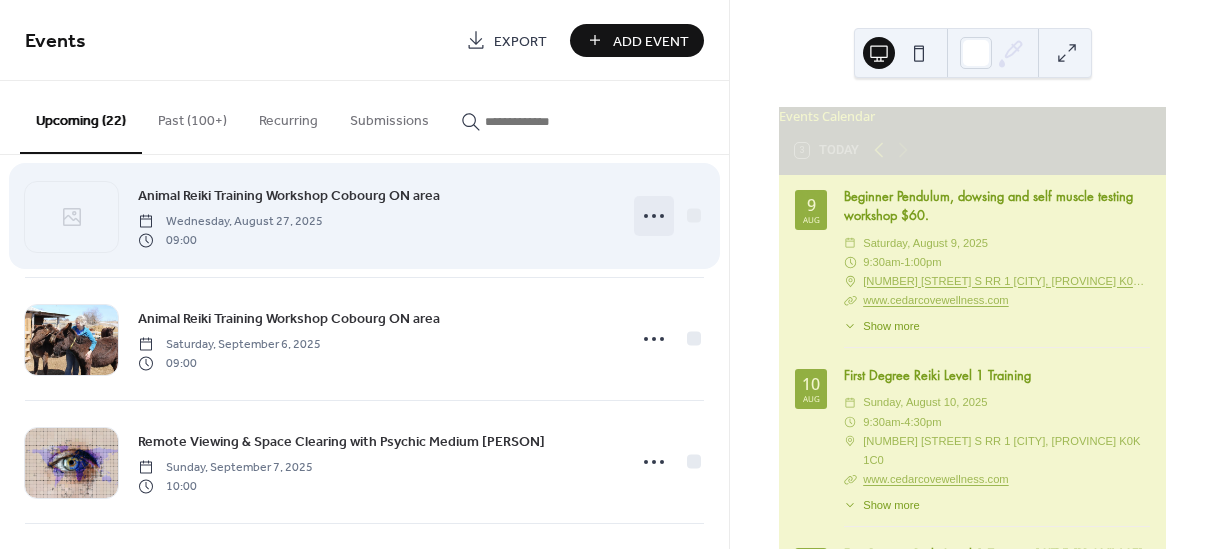 click 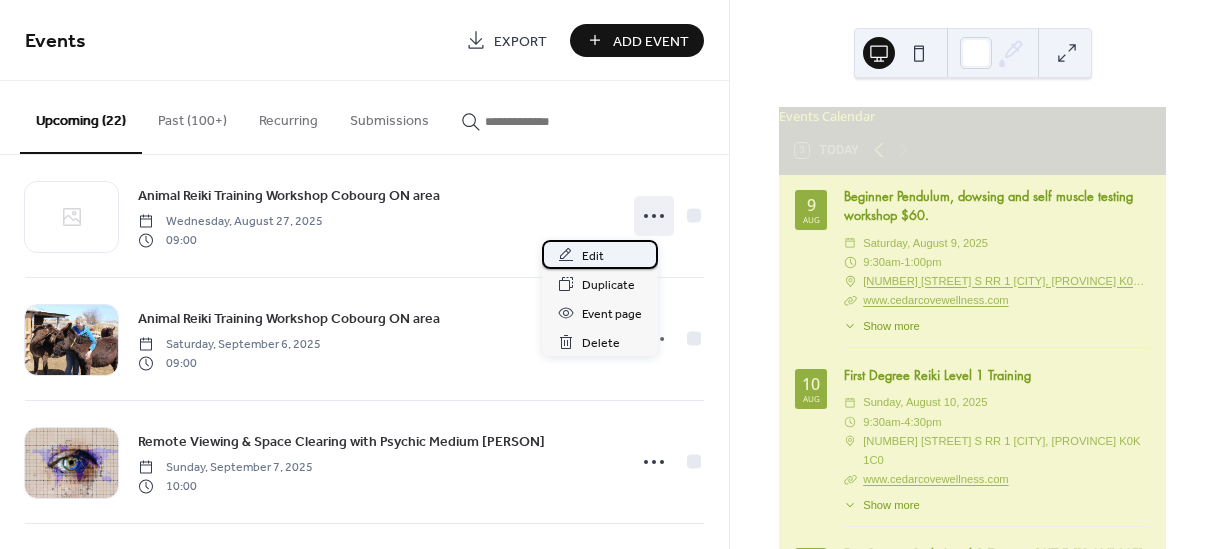 click on "Edit" at bounding box center (593, 256) 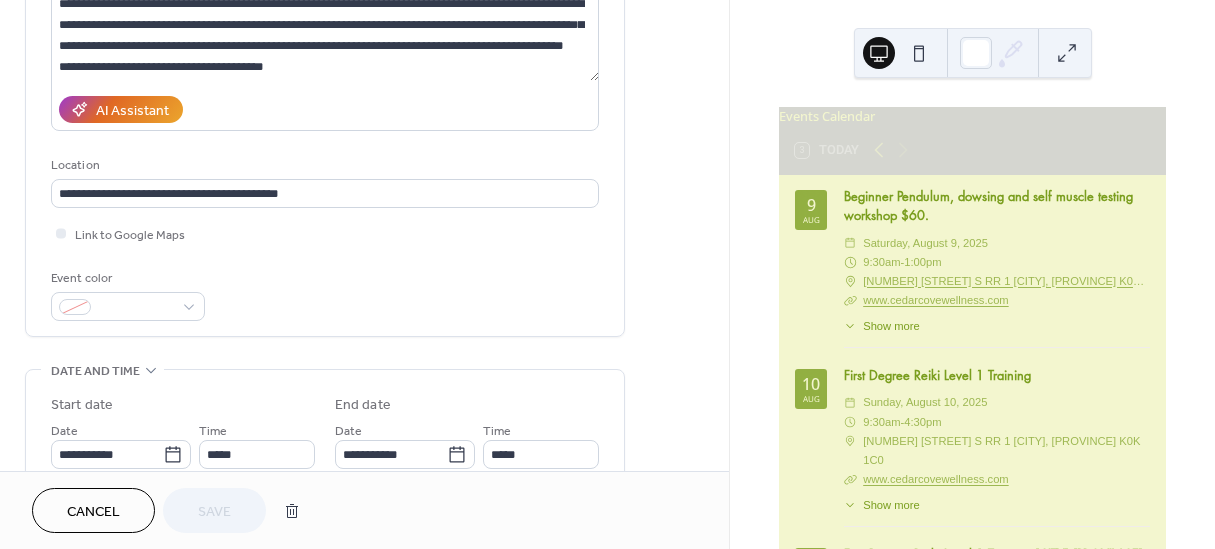 scroll, scrollTop: 342, scrollLeft: 0, axis: vertical 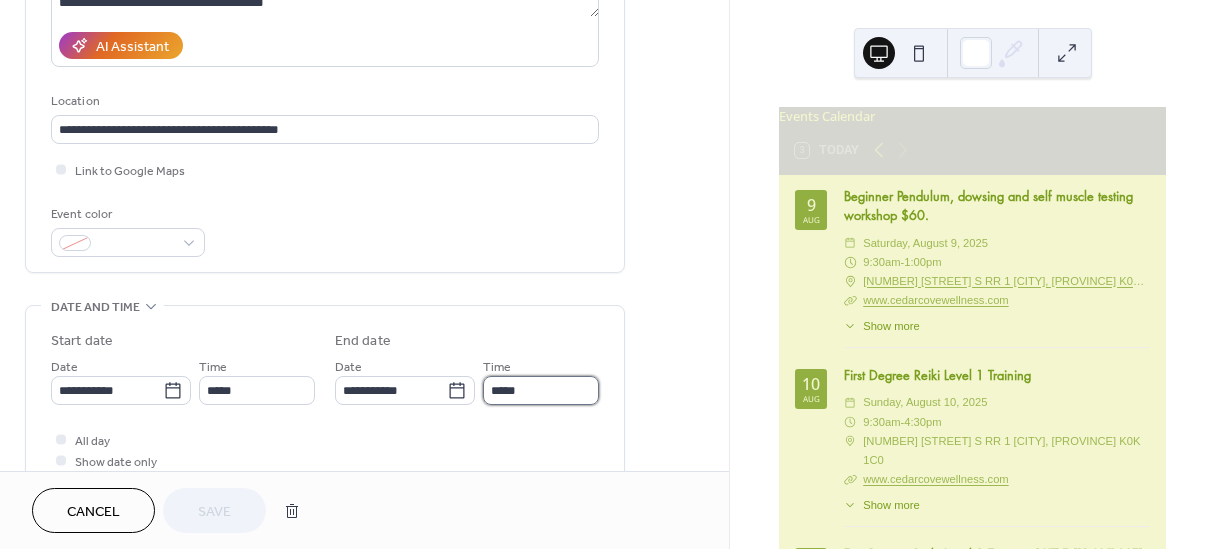 click on "*****" at bounding box center [541, 390] 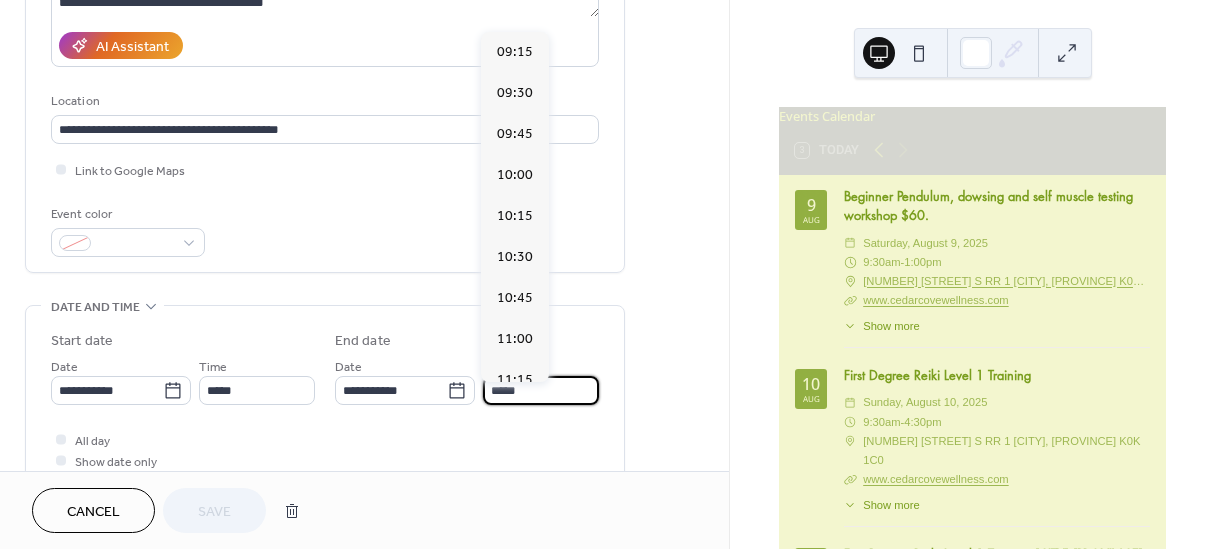scroll, scrollTop: 769, scrollLeft: 0, axis: vertical 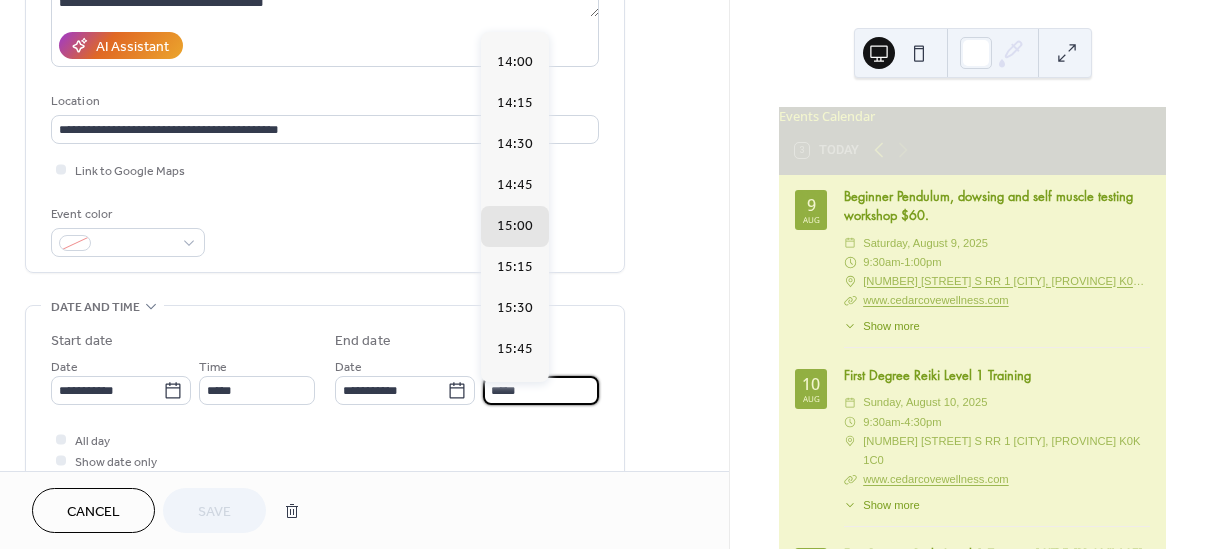 type on "*****" 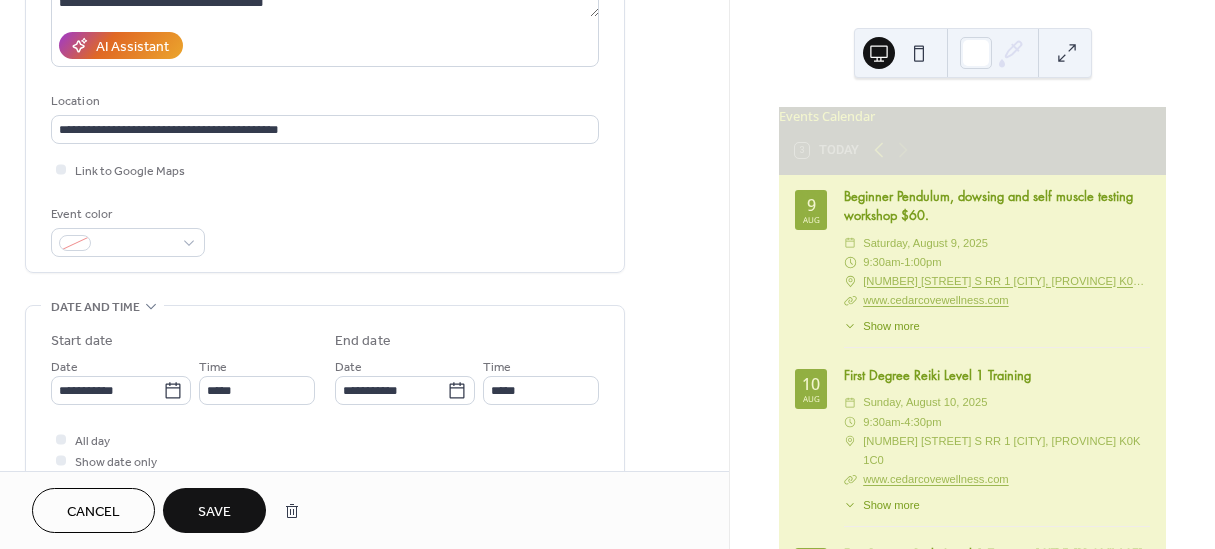 click on "Save" at bounding box center (214, 512) 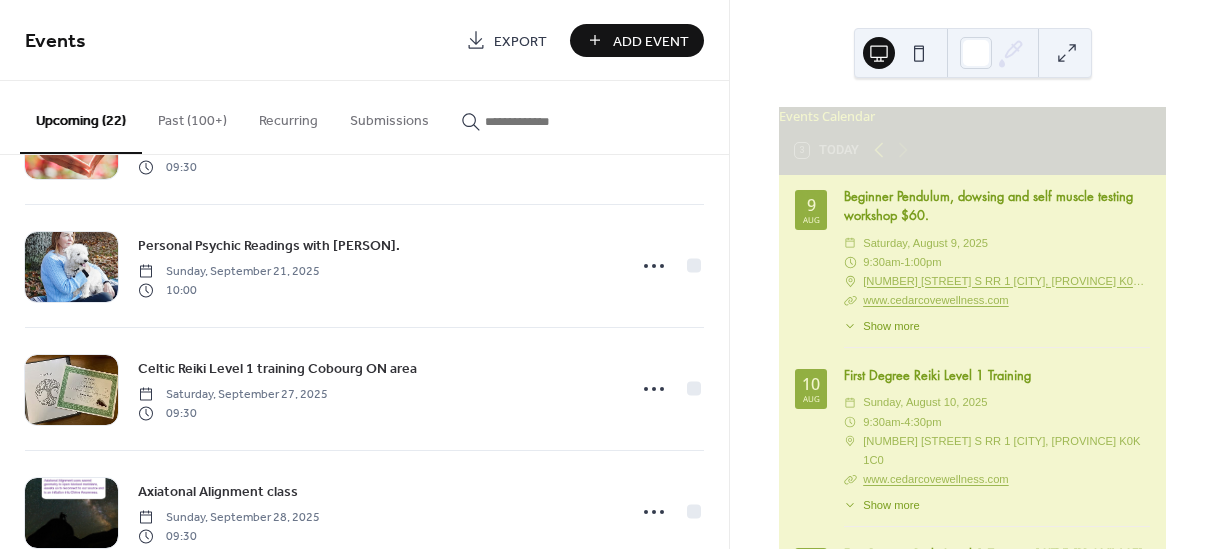 scroll, scrollTop: 1717, scrollLeft: 0, axis: vertical 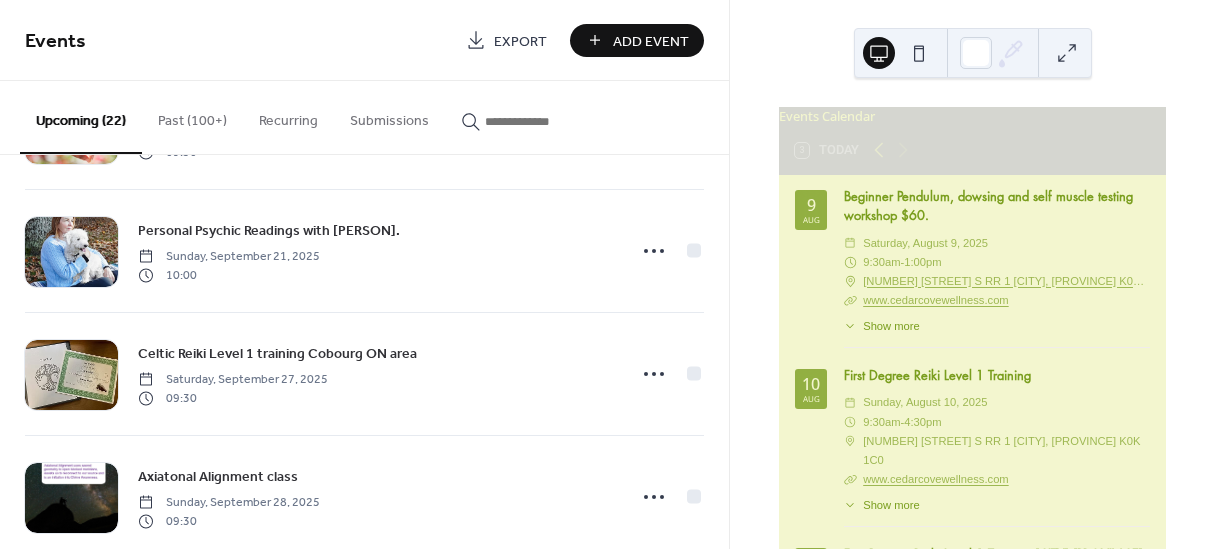 click on "Add Event" at bounding box center (651, 41) 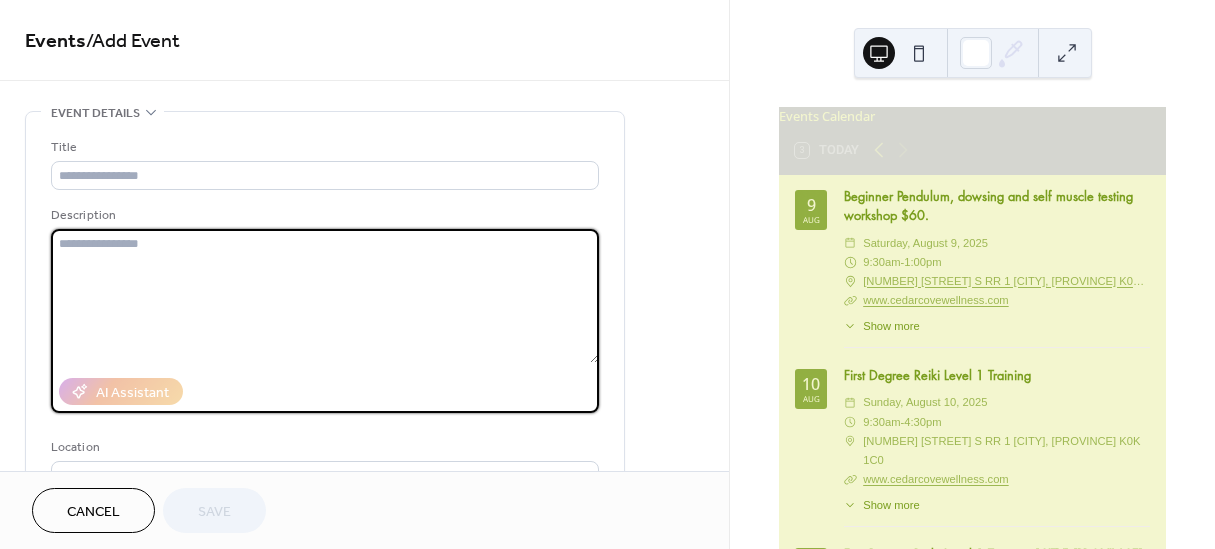 paste on "**********" 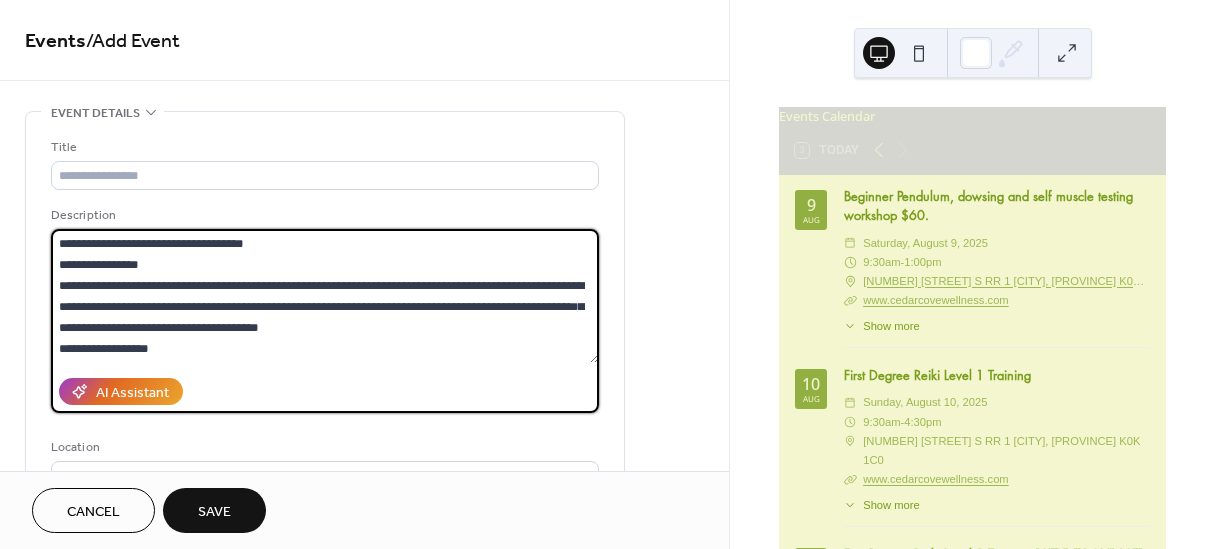 scroll, scrollTop: 564, scrollLeft: 0, axis: vertical 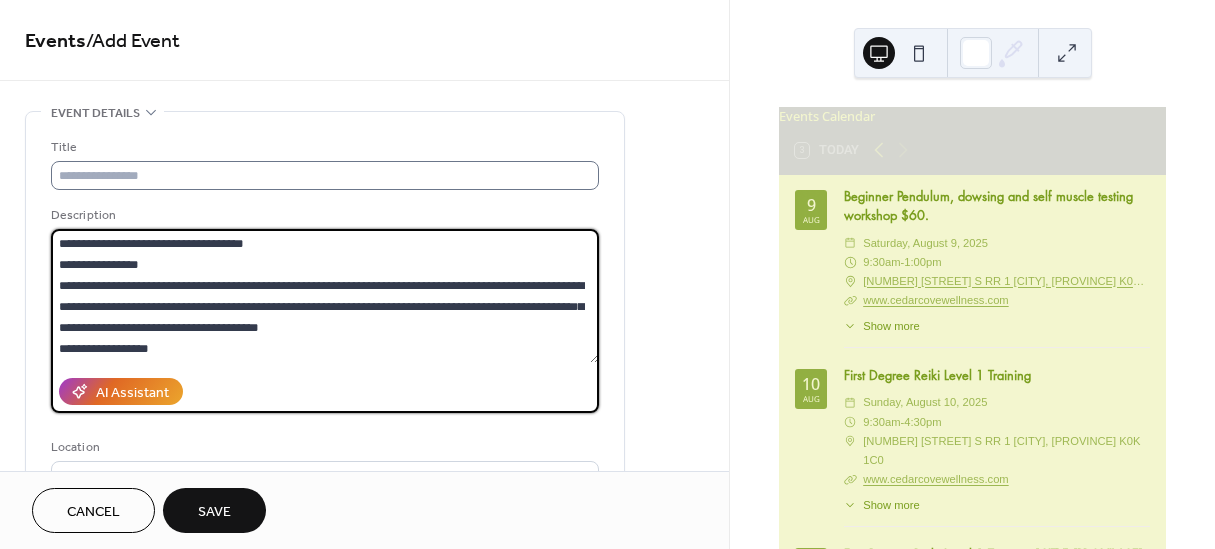 type on "**********" 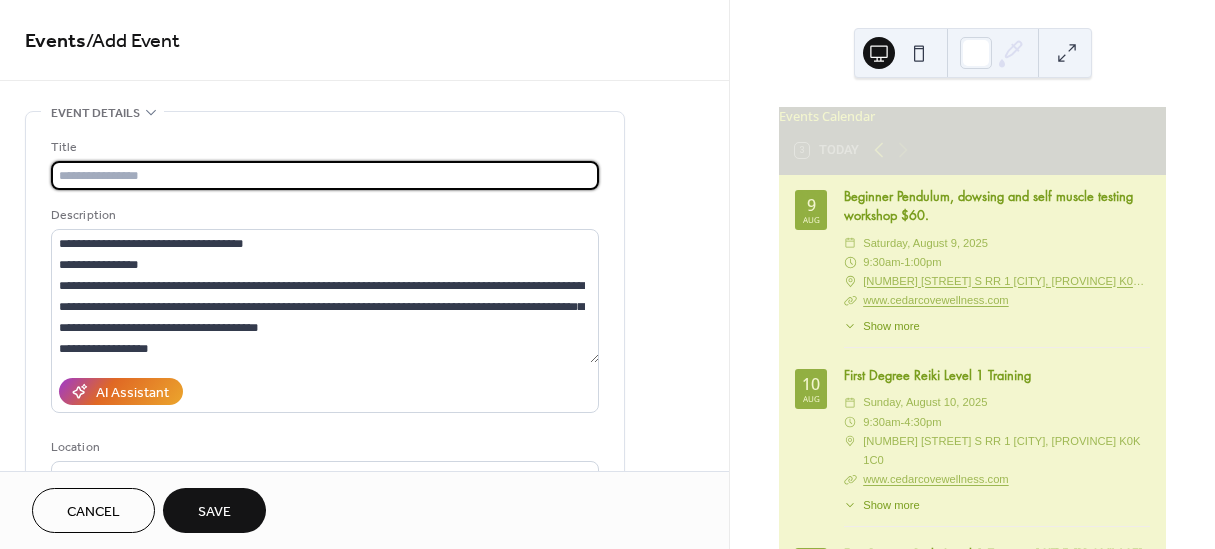 click at bounding box center [325, 175] 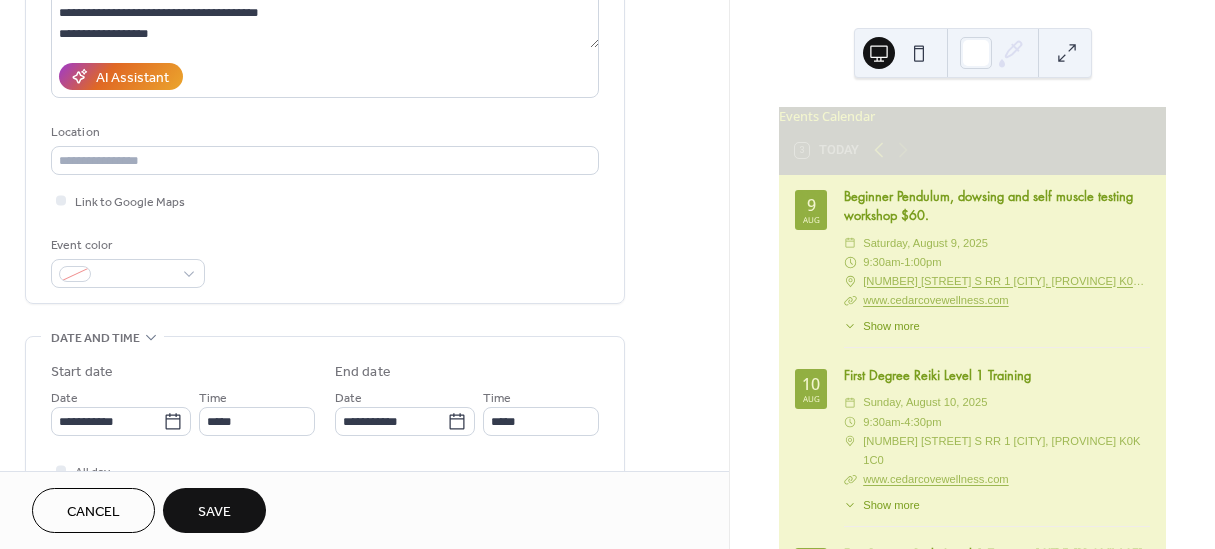 scroll, scrollTop: 332, scrollLeft: 0, axis: vertical 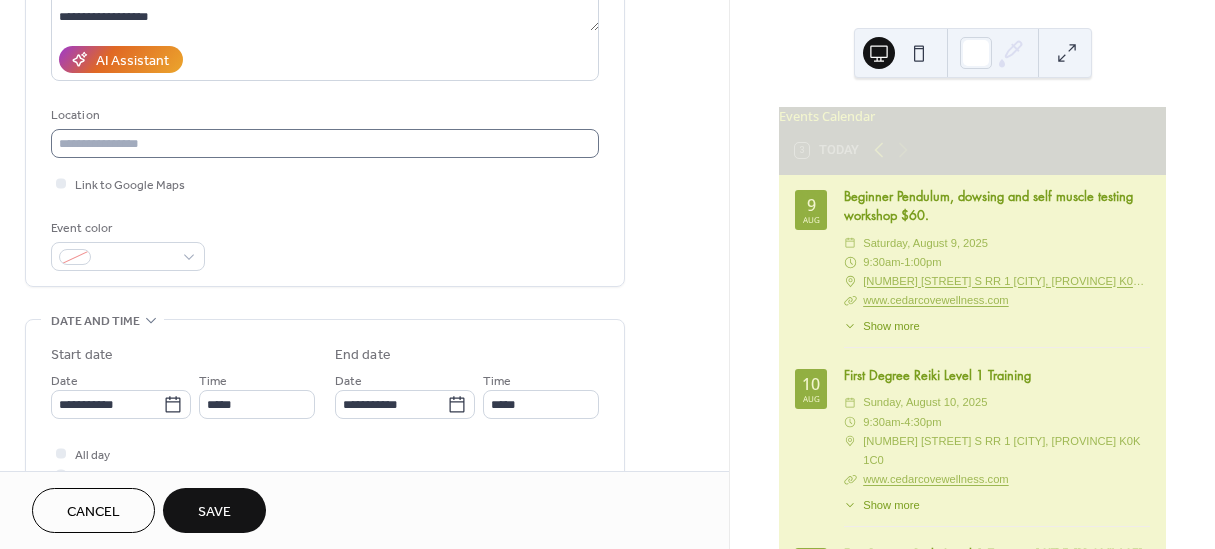 type on "**********" 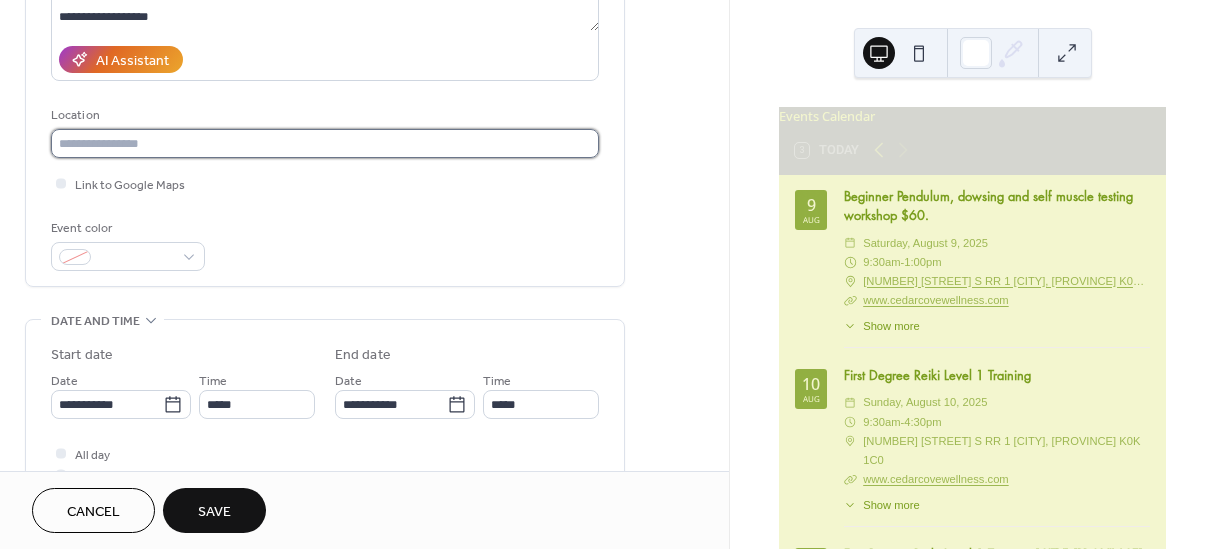 click at bounding box center [325, 143] 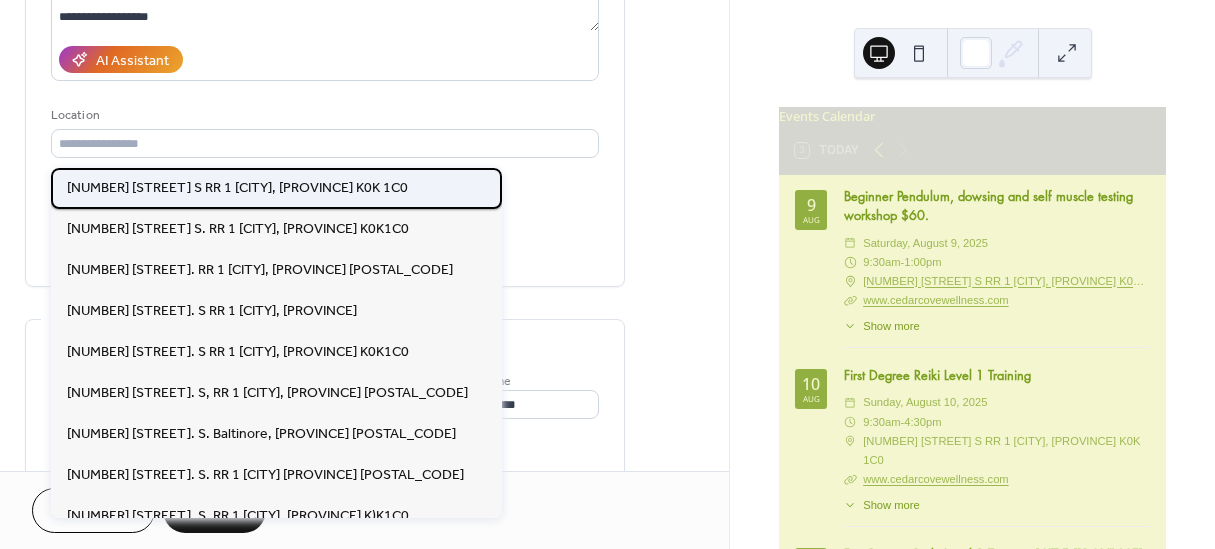 click on "[NUMBER] [STREET] S RR 1 [CITY], [PROVINCE] K0K 1C0" at bounding box center (237, 188) 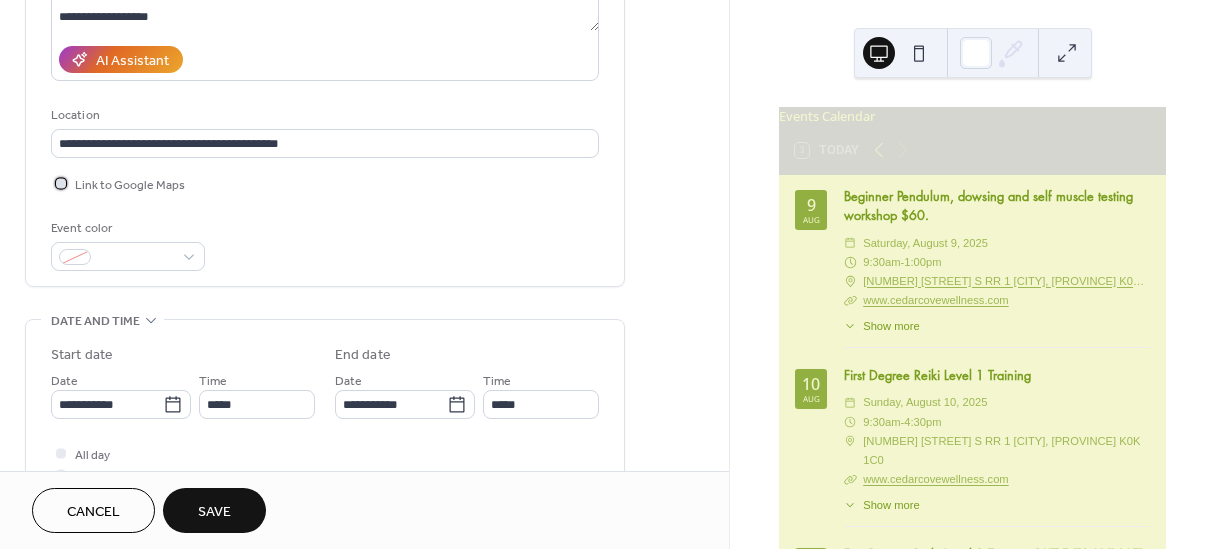 click at bounding box center [61, 183] 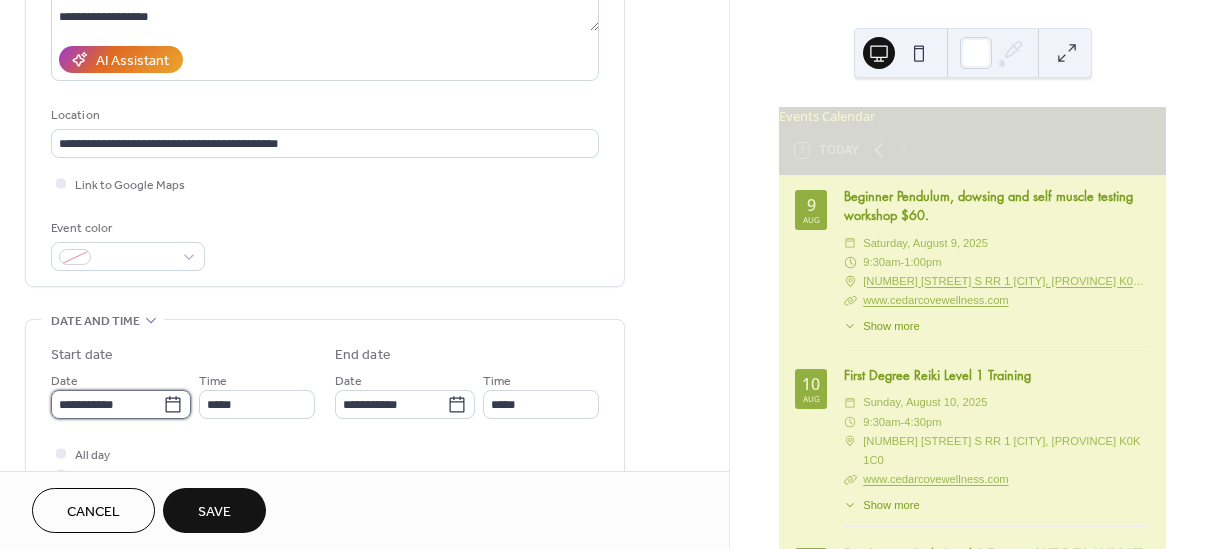 click on "**********" at bounding box center [107, 404] 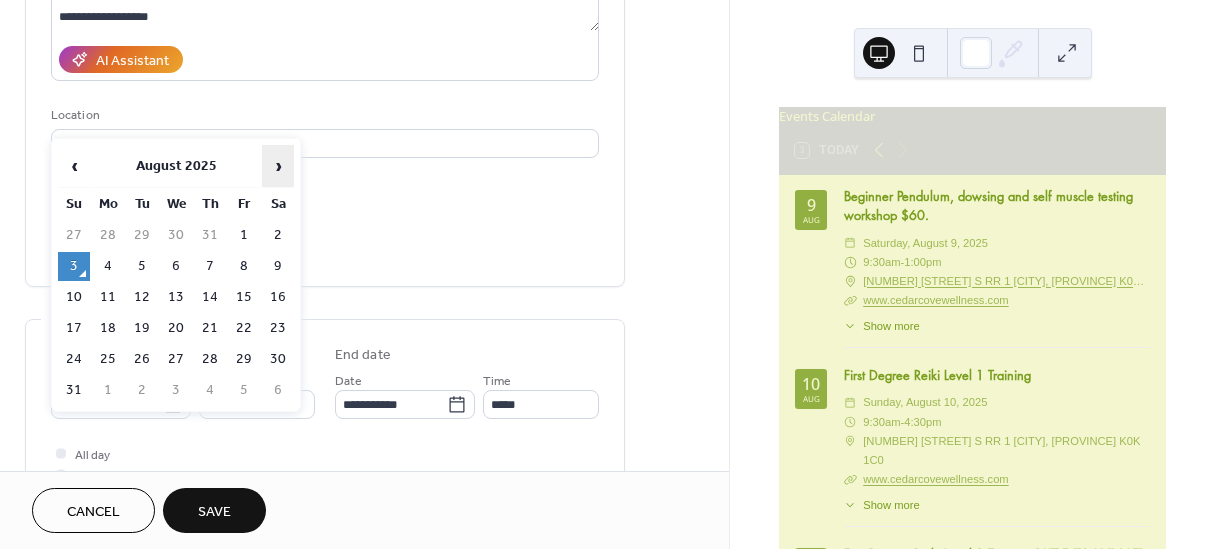 click on "›" at bounding box center [278, 166] 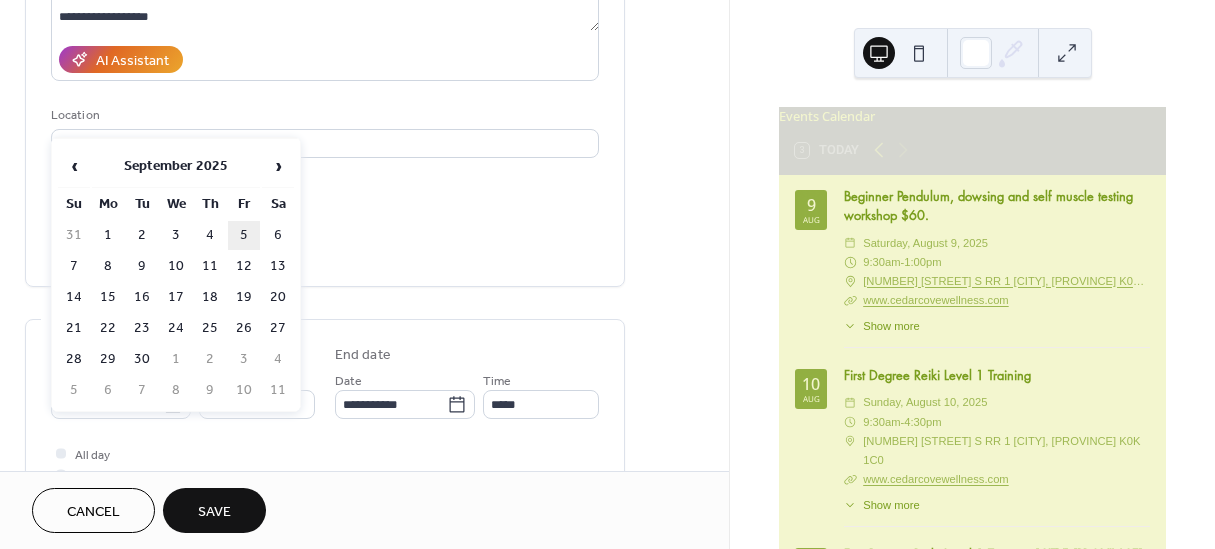click on "5" at bounding box center (244, 235) 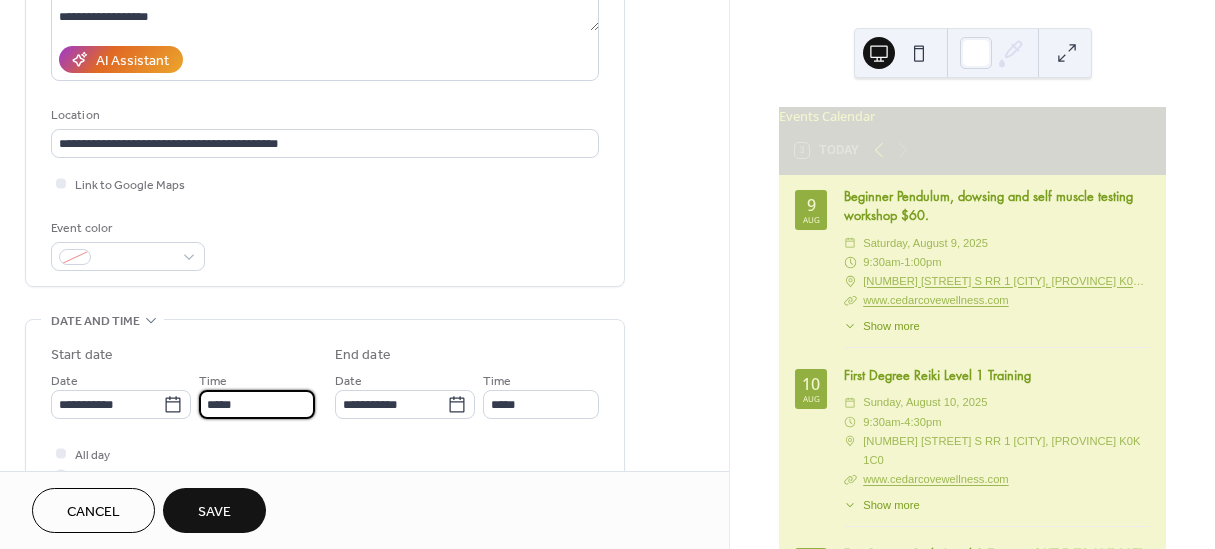 drag, startPoint x: 217, startPoint y: 414, endPoint x: 233, endPoint y: 436, distance: 27.202942 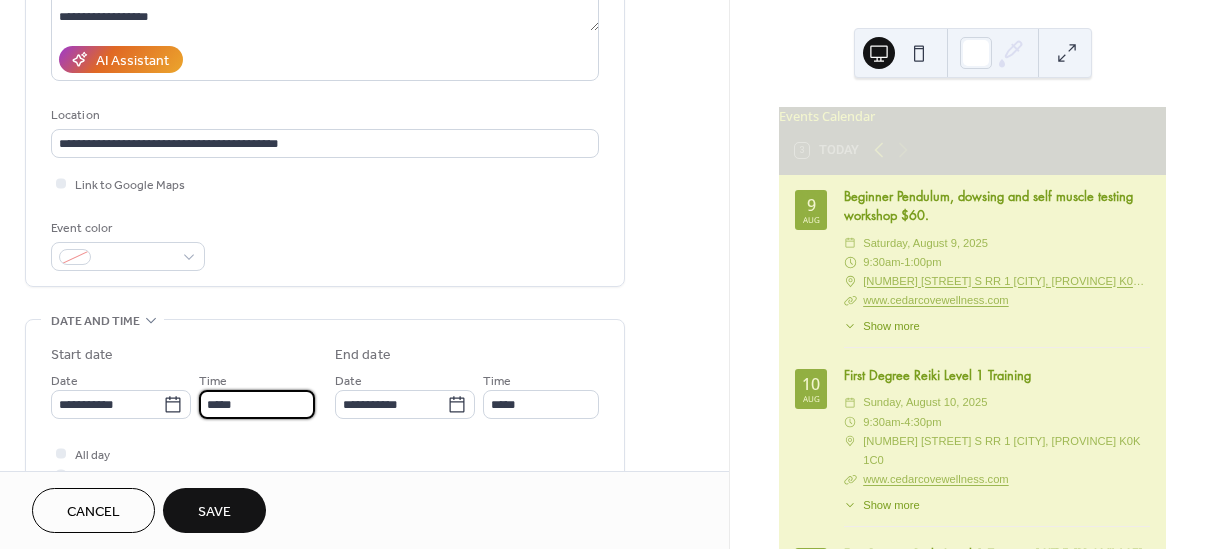 click on "*****" at bounding box center (257, 404) 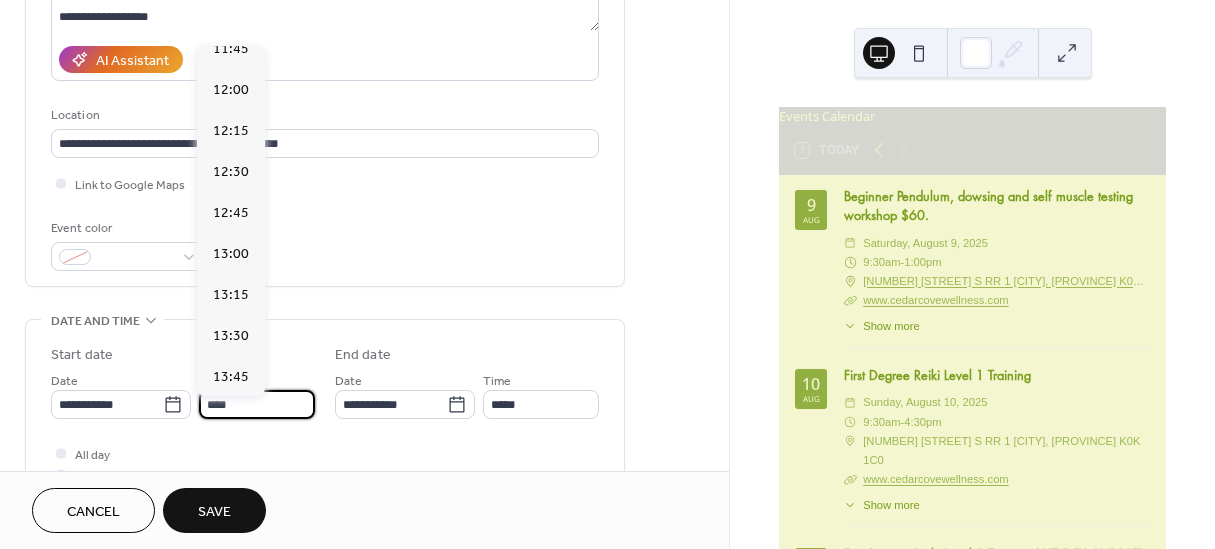 scroll, scrollTop: 0, scrollLeft: 0, axis: both 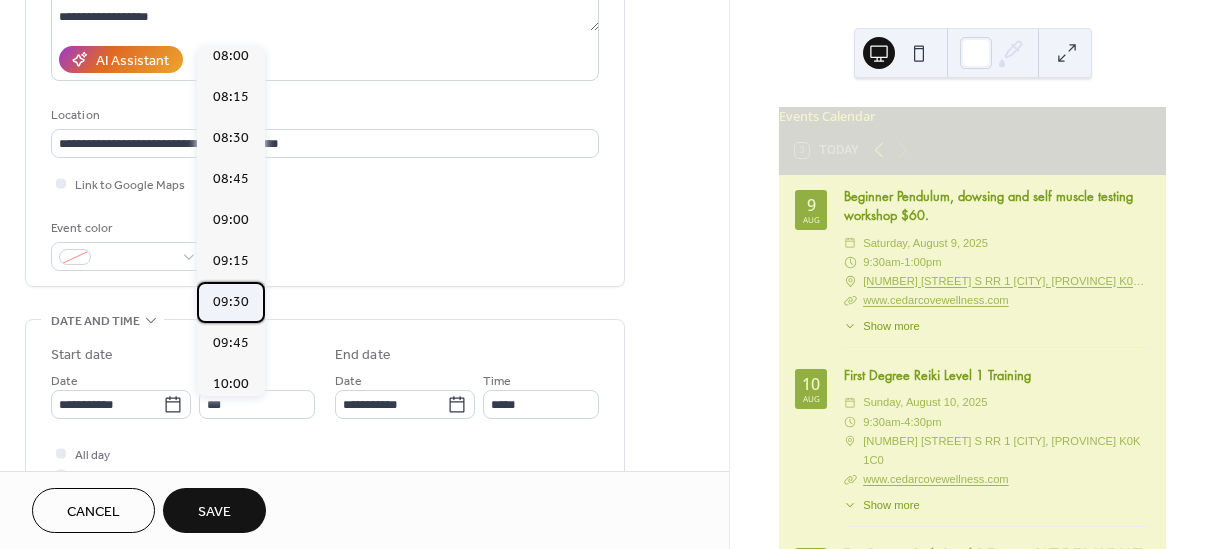 click on "09:30" at bounding box center (231, 302) 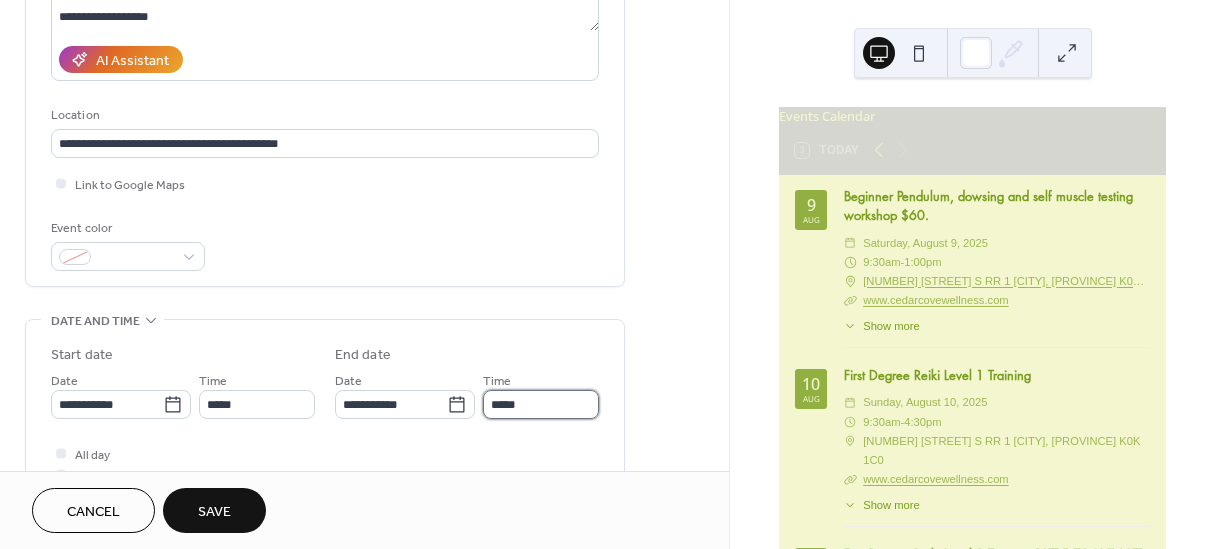 click on "*****" at bounding box center [541, 404] 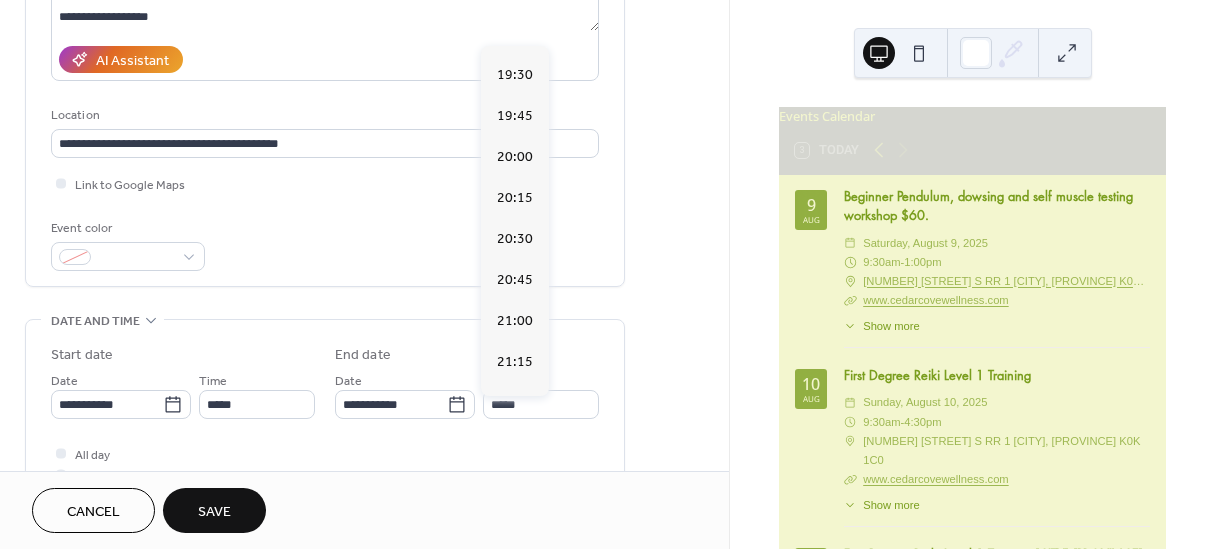scroll, scrollTop: 1128, scrollLeft: 0, axis: vertical 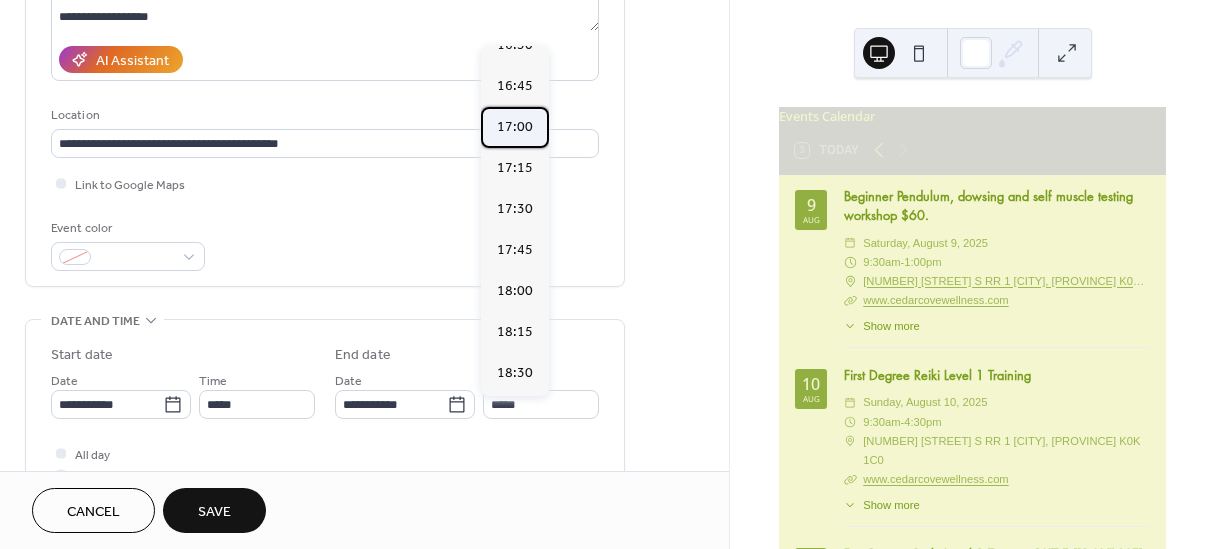 click on "17:00" at bounding box center [515, 127] 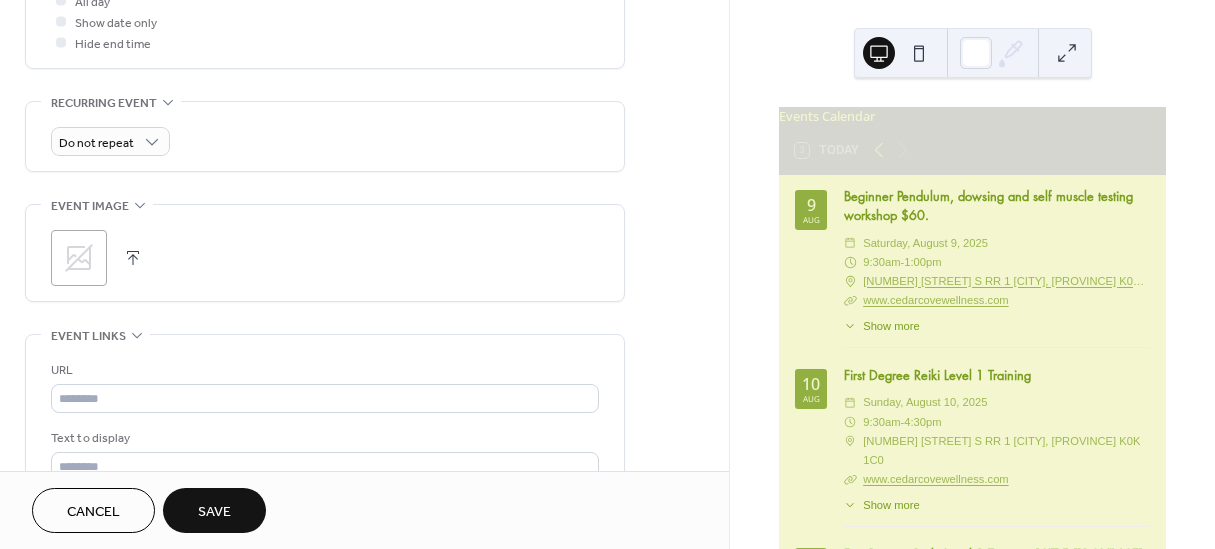 scroll, scrollTop: 963, scrollLeft: 0, axis: vertical 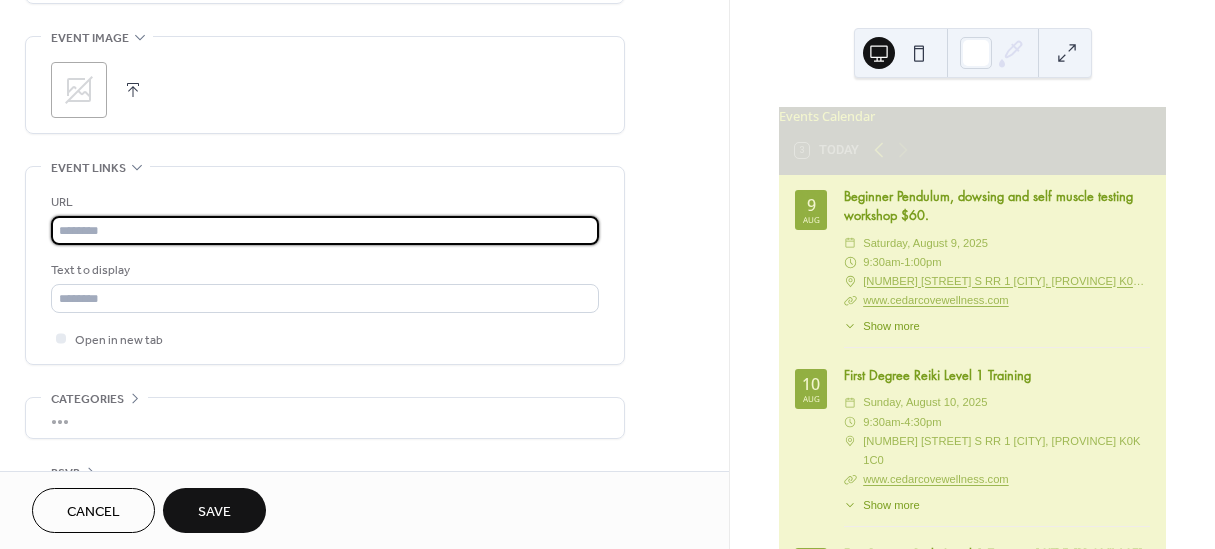 click at bounding box center (325, 230) 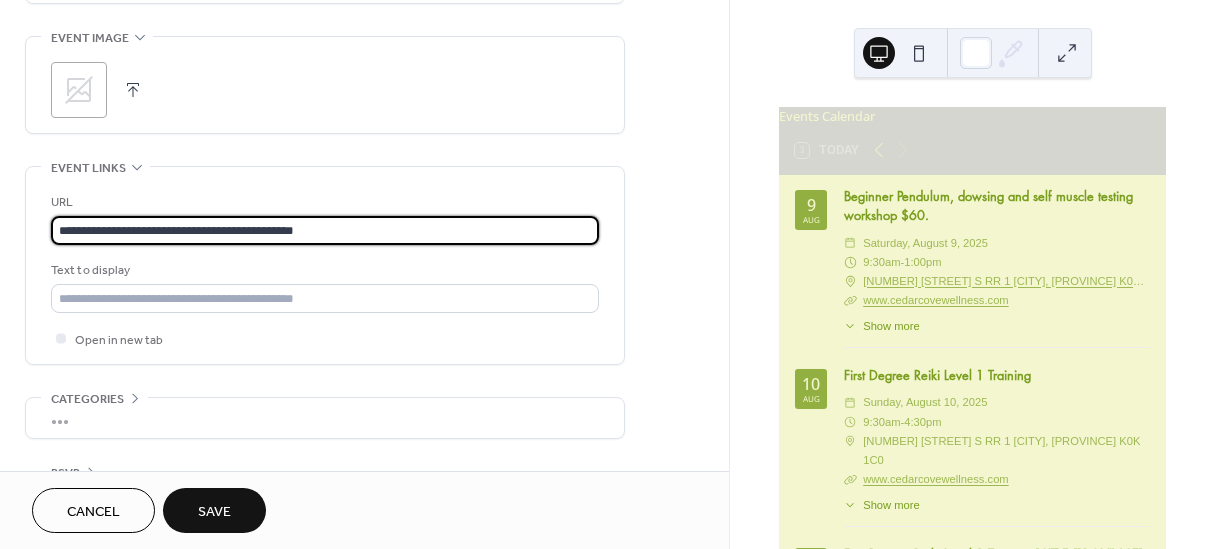 scroll, scrollTop: 138, scrollLeft: 0, axis: vertical 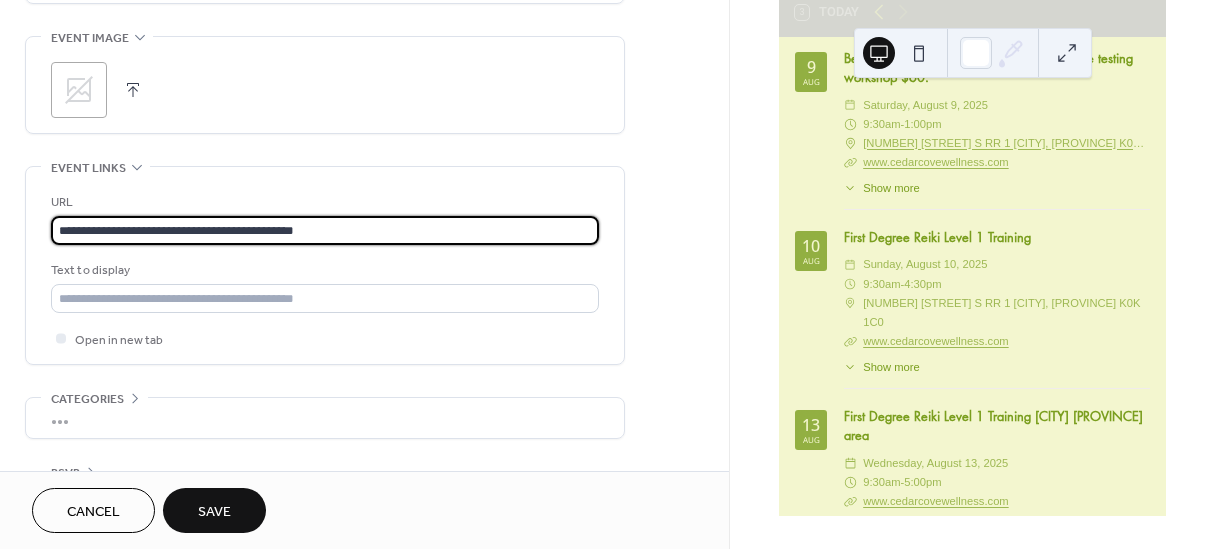 type on "**********" 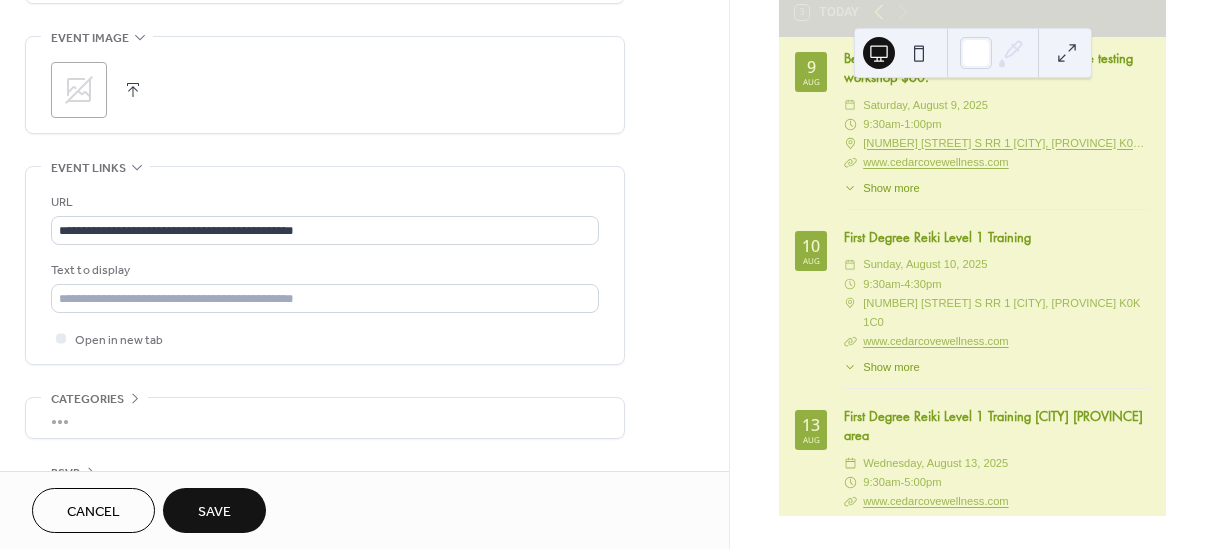 click 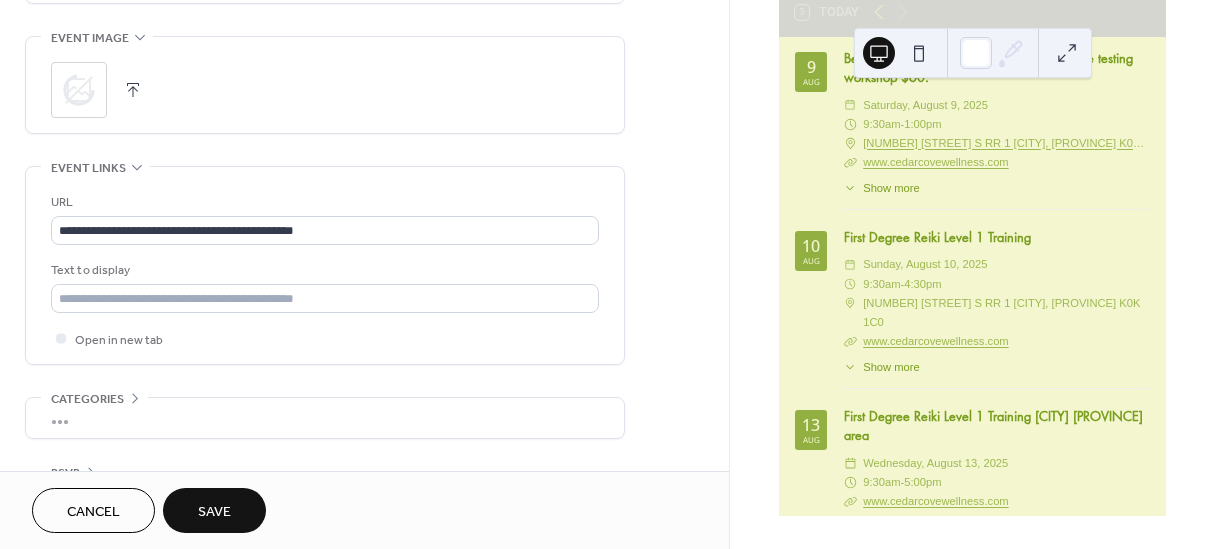 click 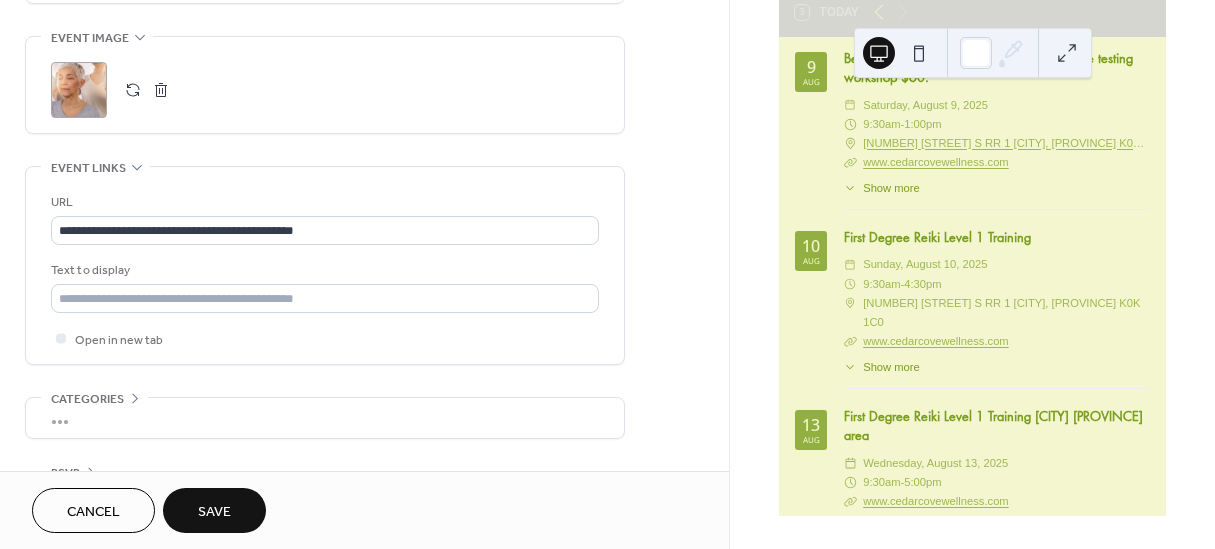 click on "Save" at bounding box center [214, 512] 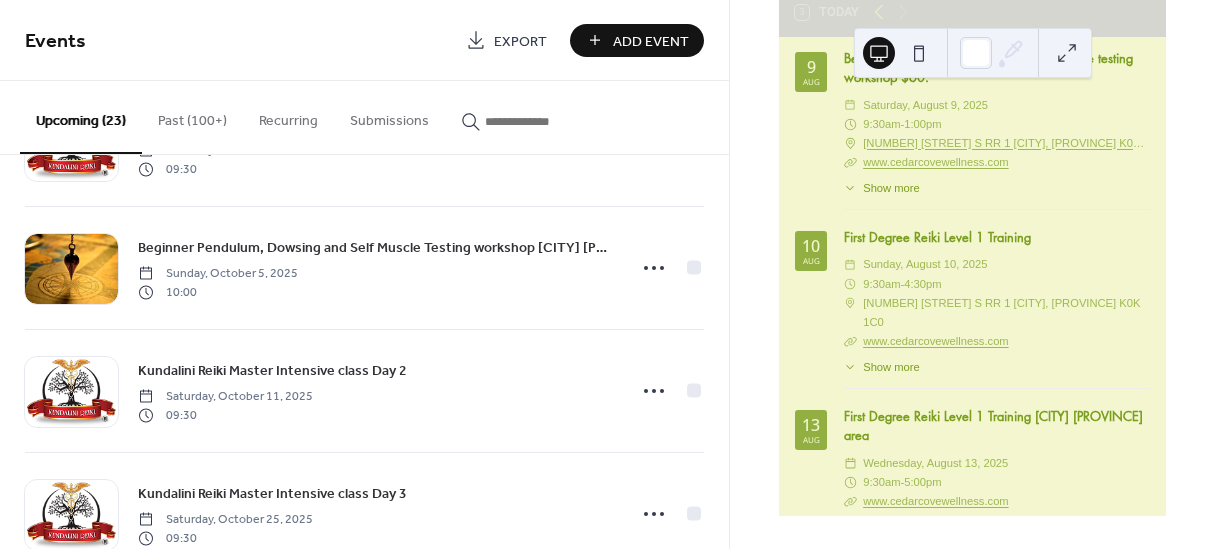 scroll, scrollTop: 2494, scrollLeft: 0, axis: vertical 